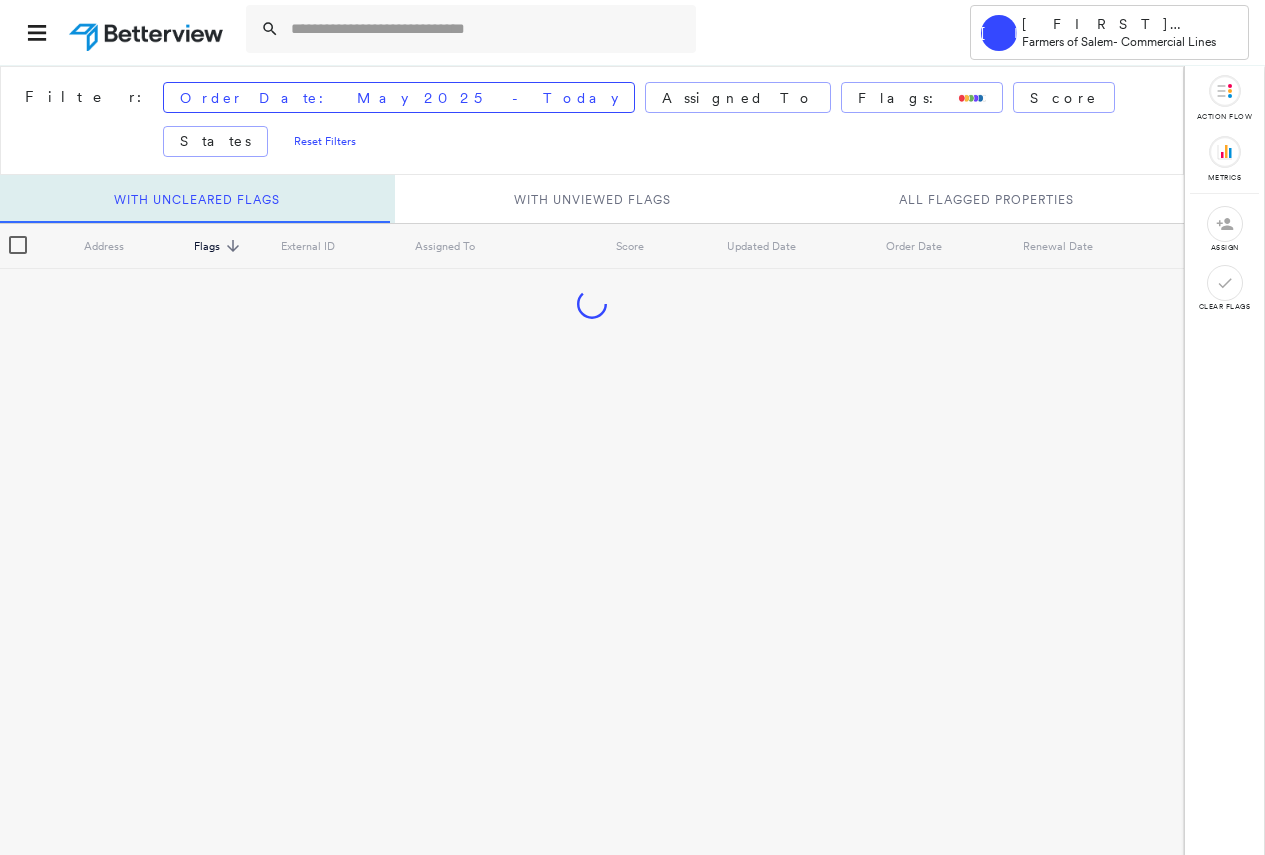 scroll, scrollTop: 0, scrollLeft: 0, axis: both 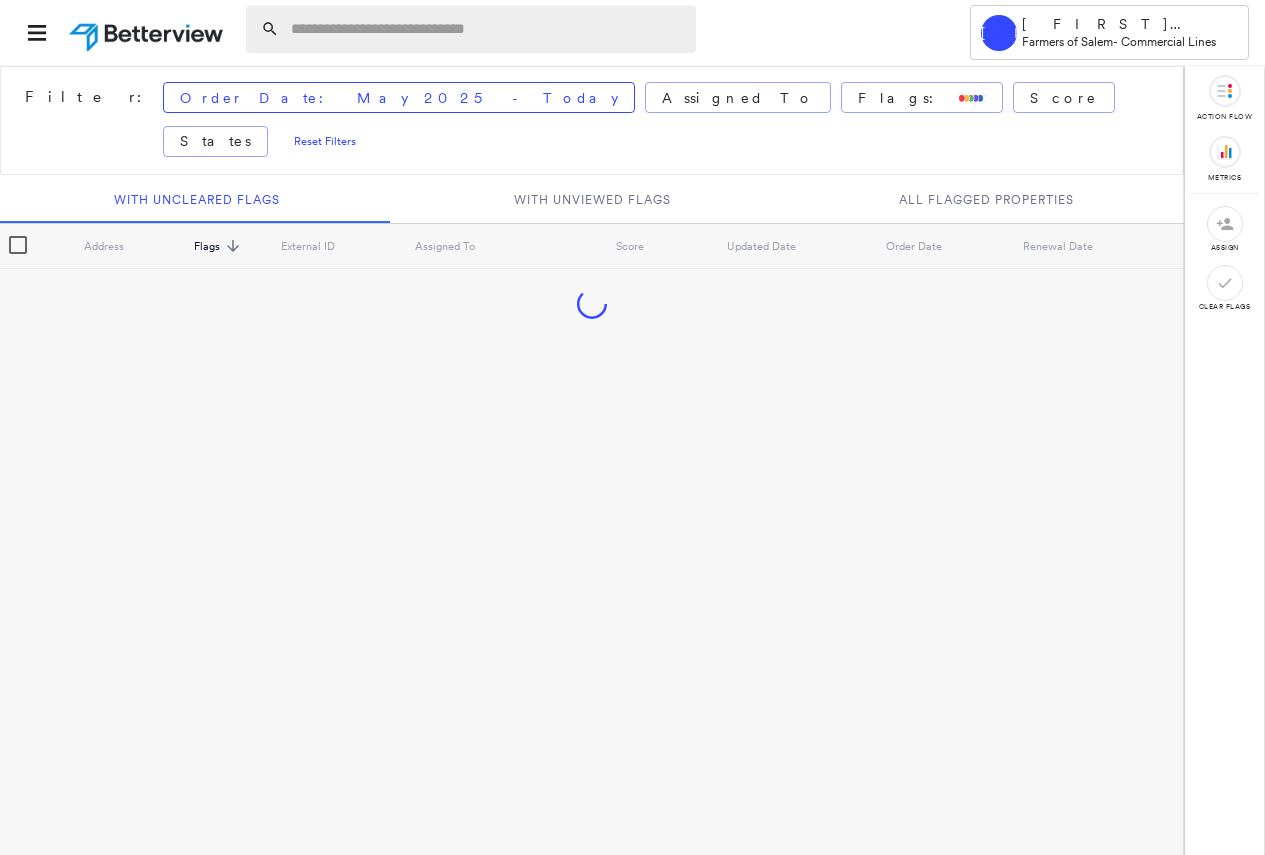 click at bounding box center [487, 29] 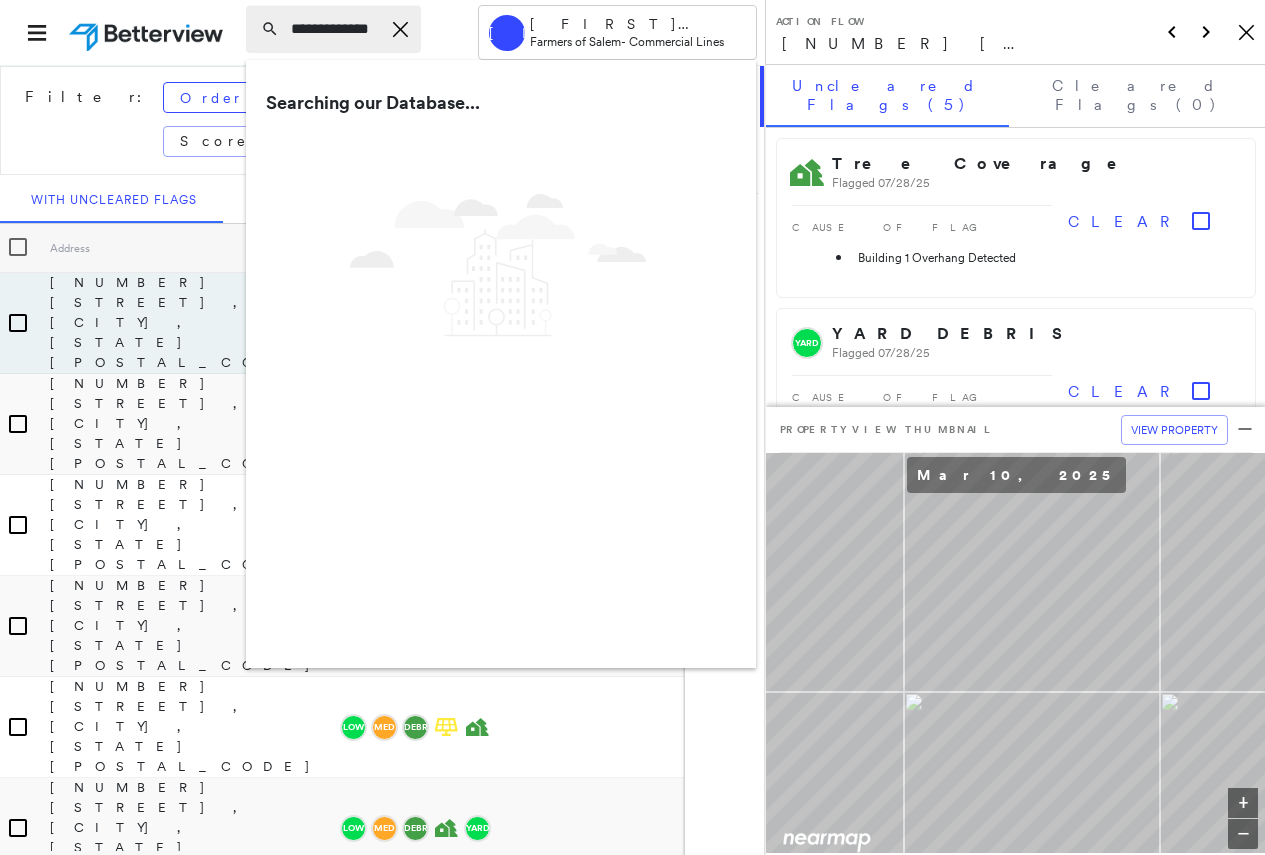 scroll, scrollTop: 0, scrollLeft: 17, axis: horizontal 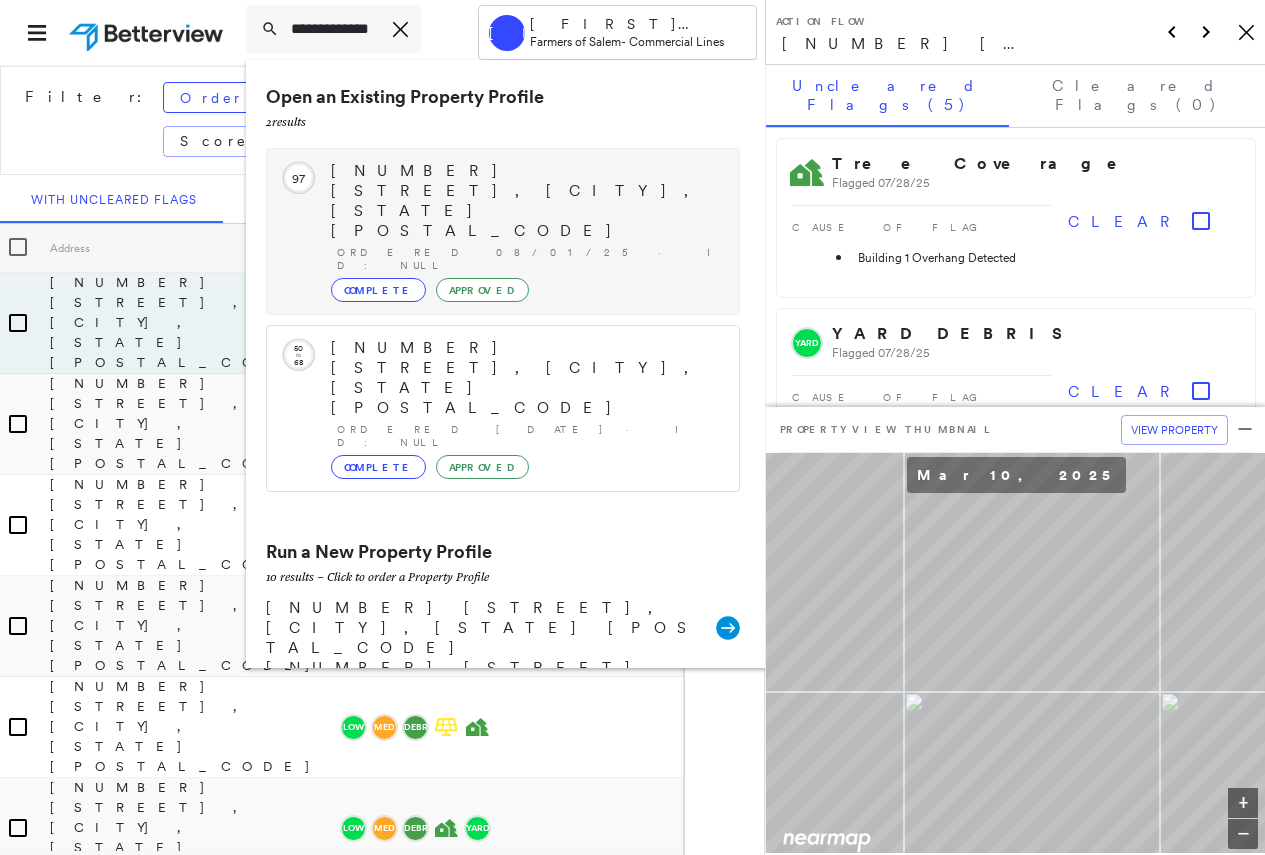 type on "**********" 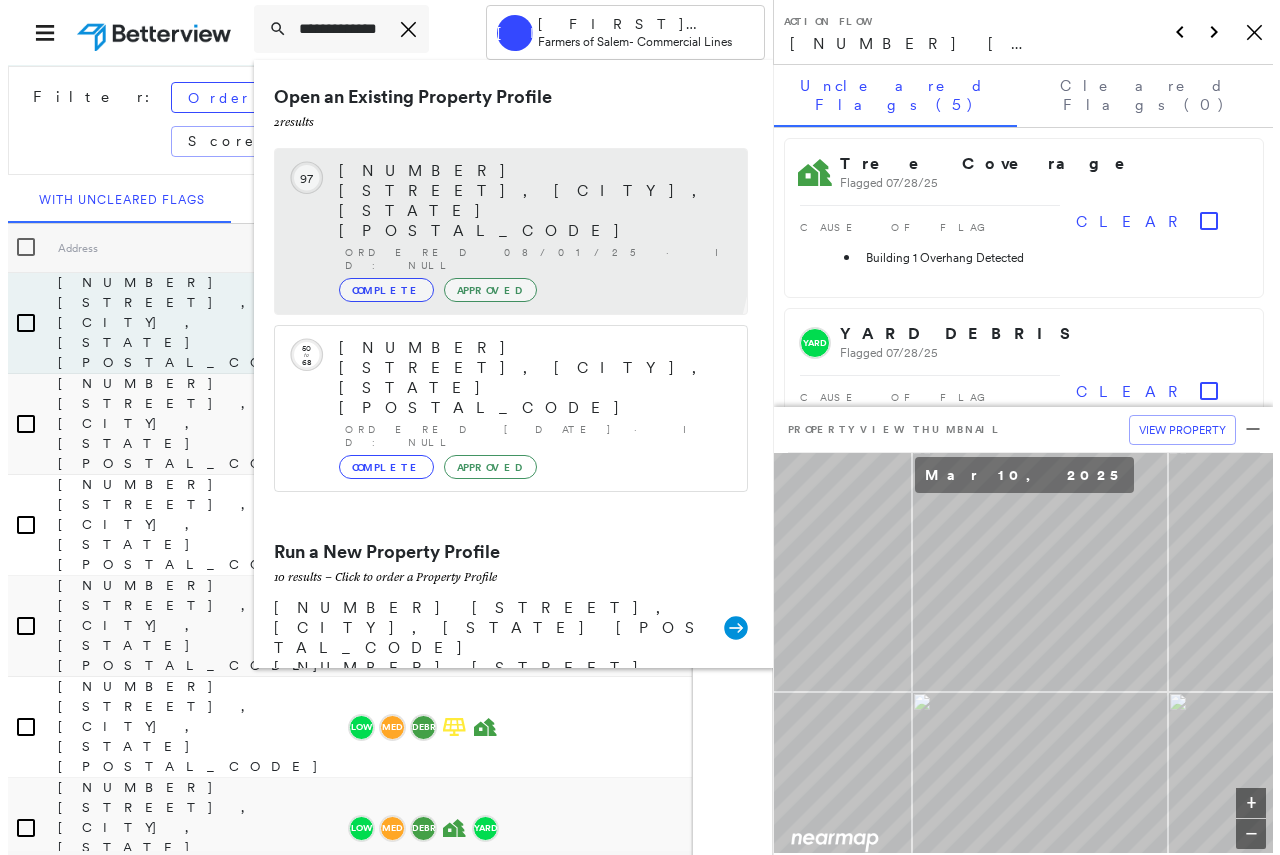 scroll, scrollTop: 0, scrollLeft: 0, axis: both 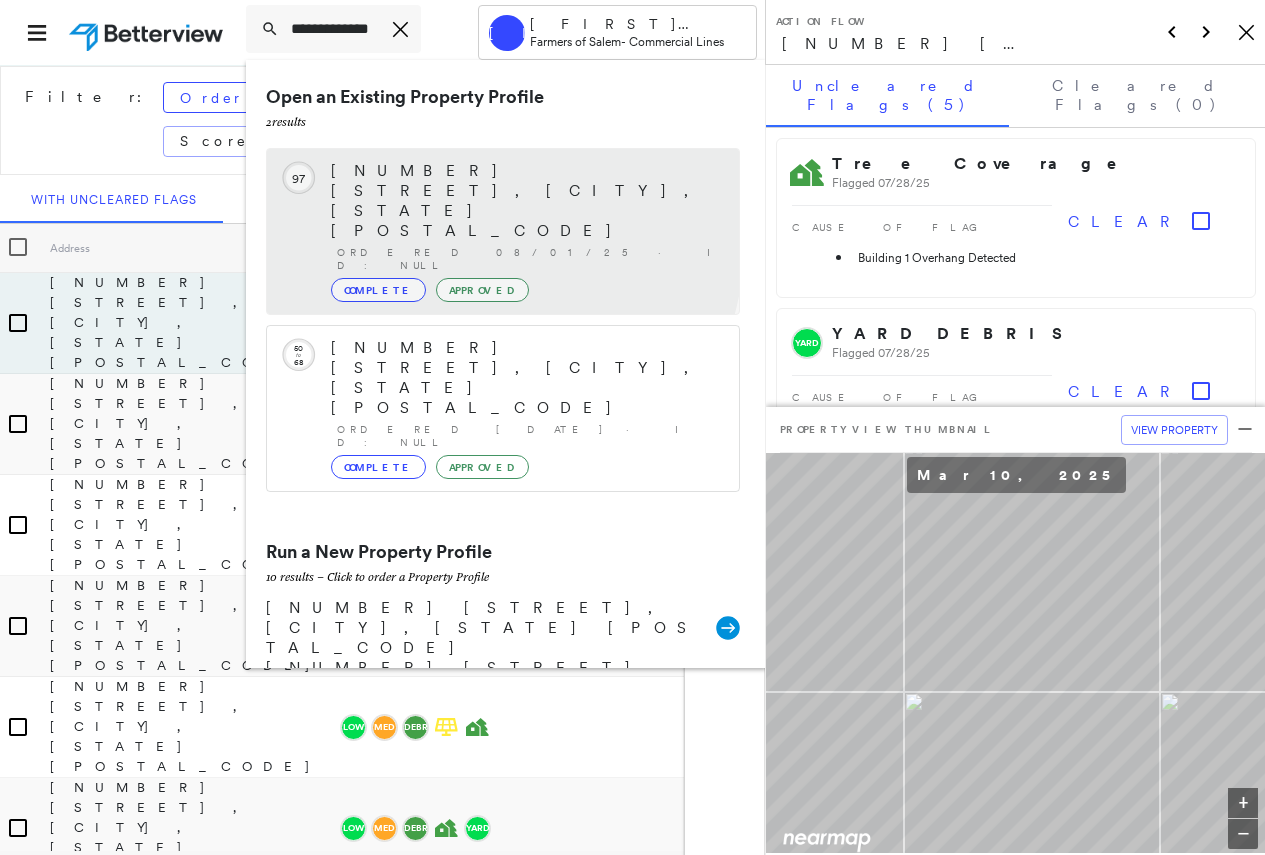 click on "Complete" at bounding box center (378, 290) 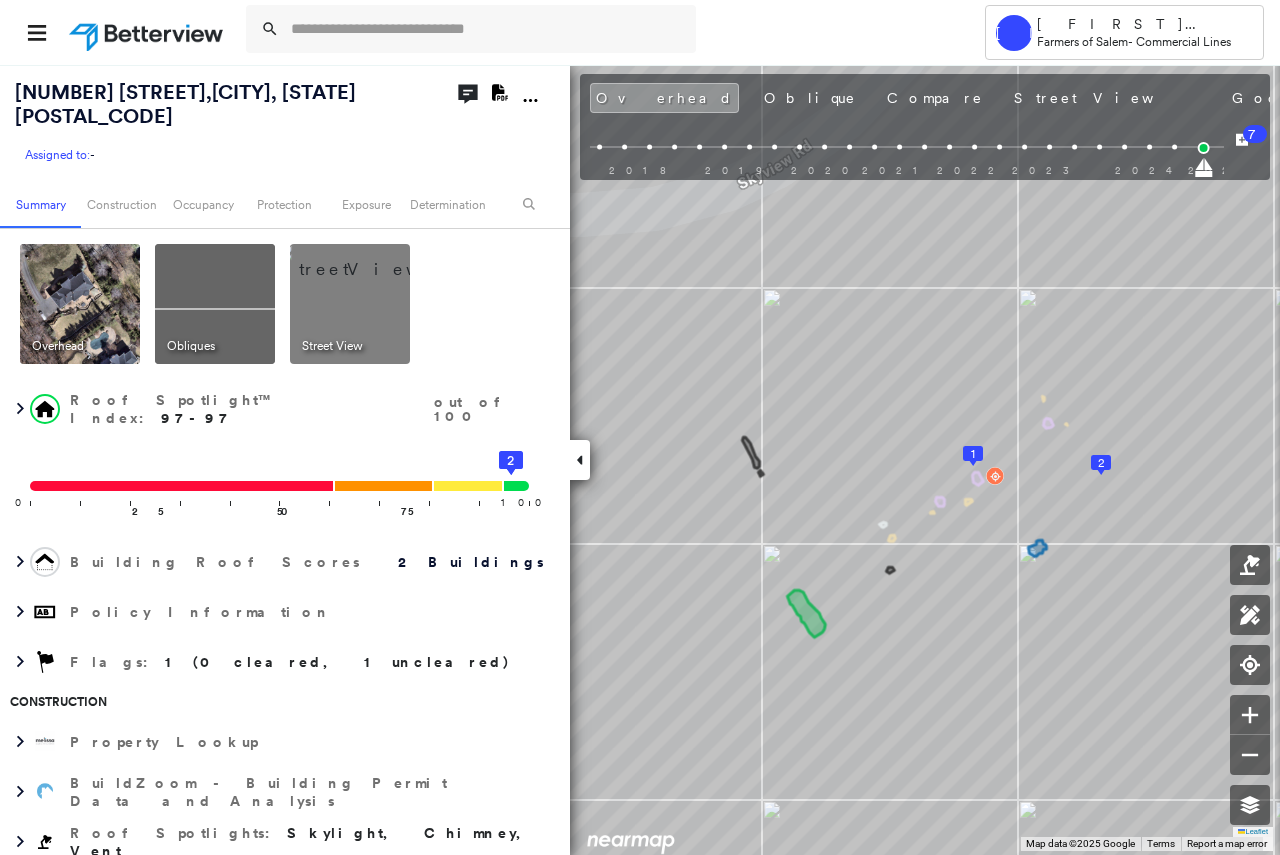 click 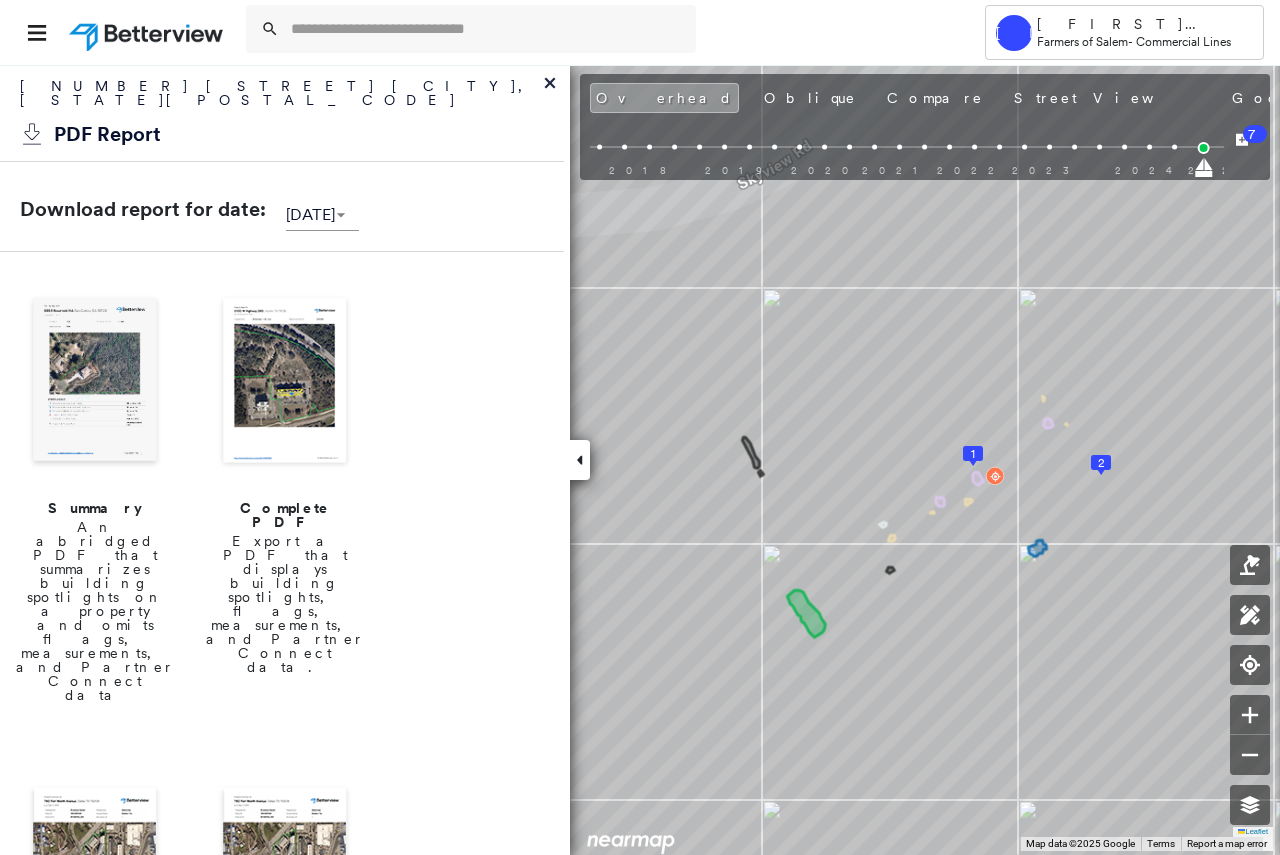 click at bounding box center [285, 382] 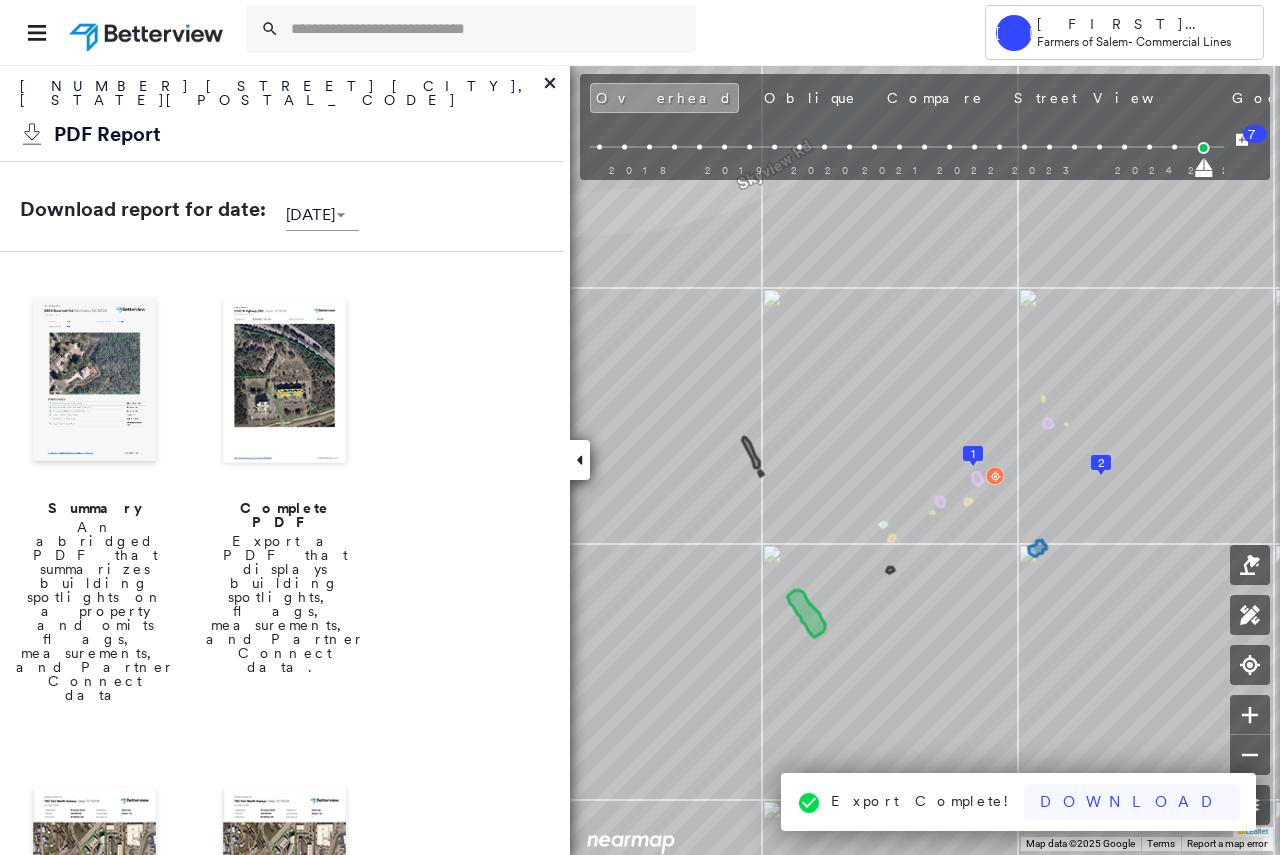 click on "Download" at bounding box center [1132, 802] 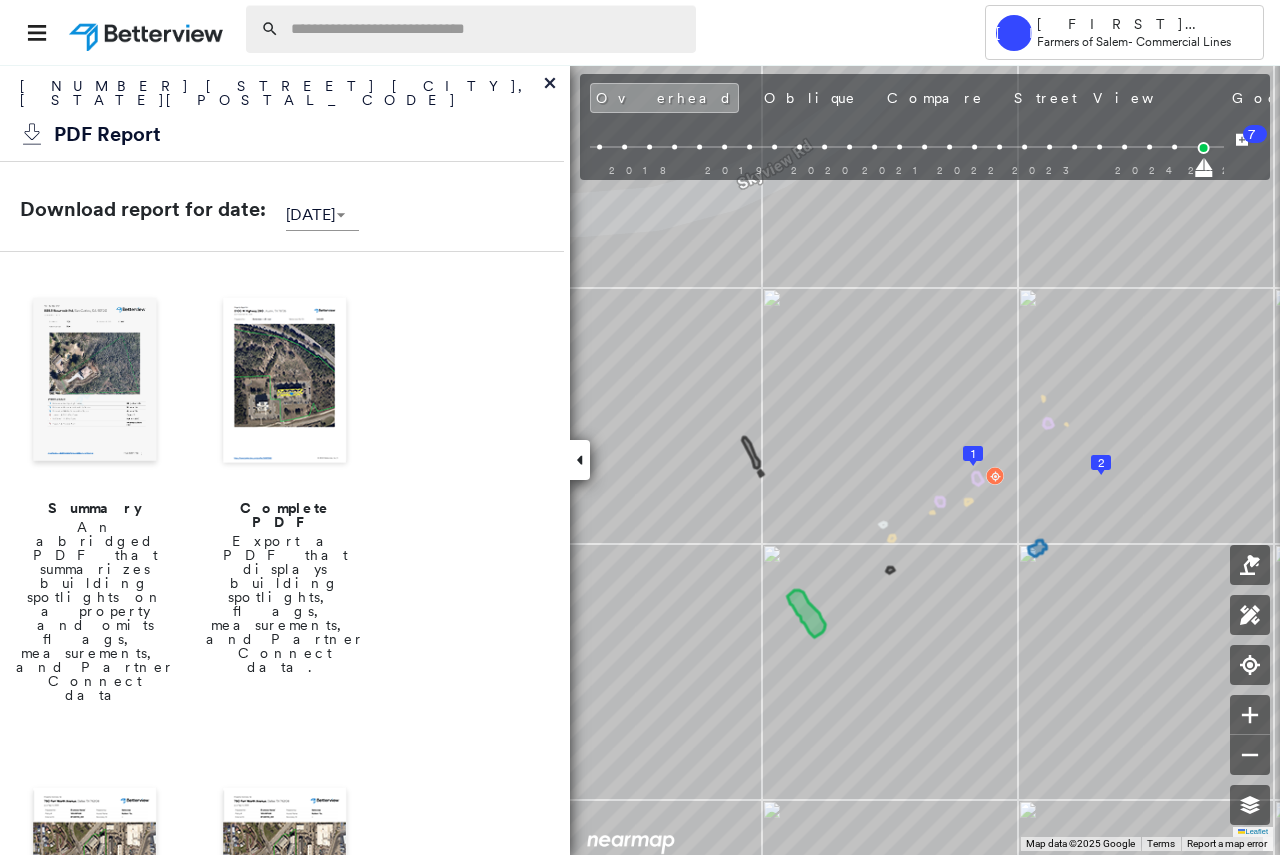 click at bounding box center [487, 29] 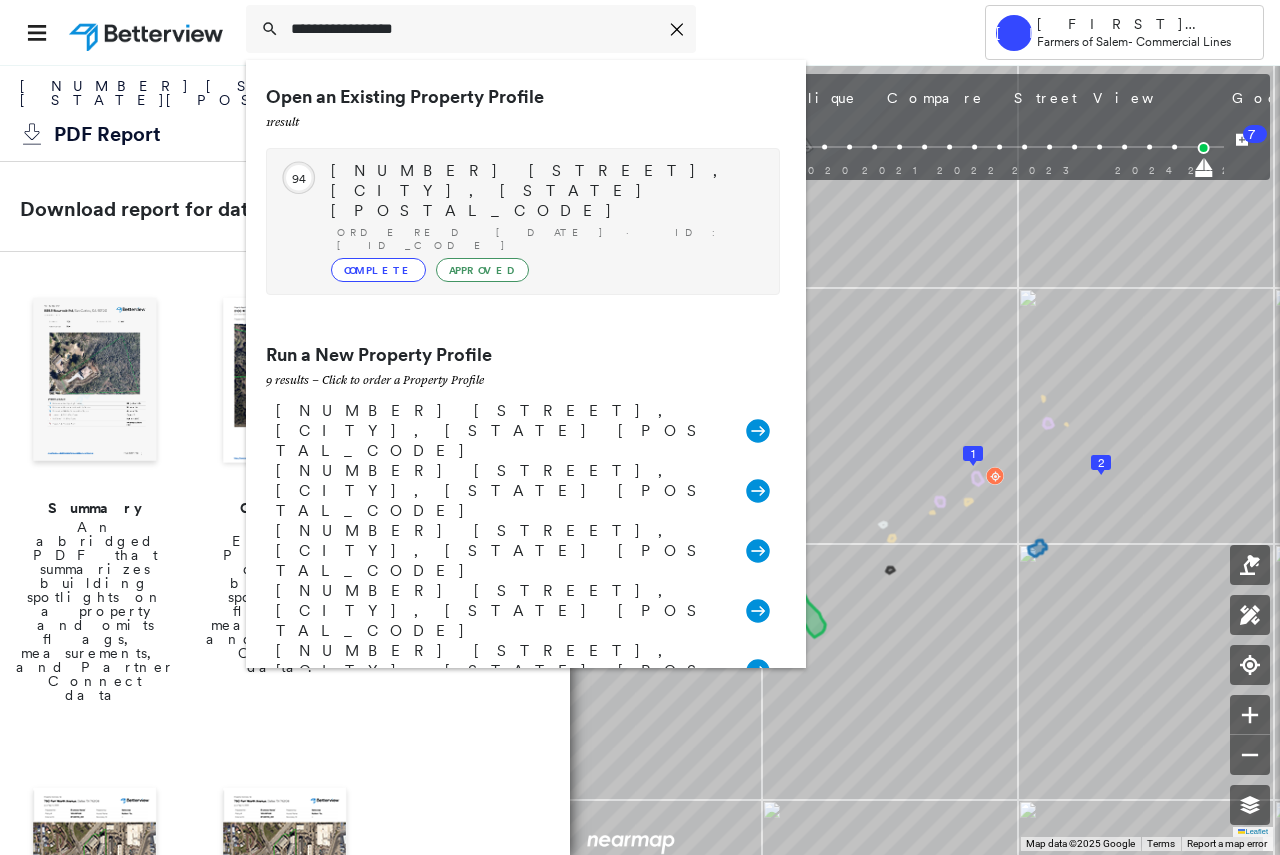 type on "**********" 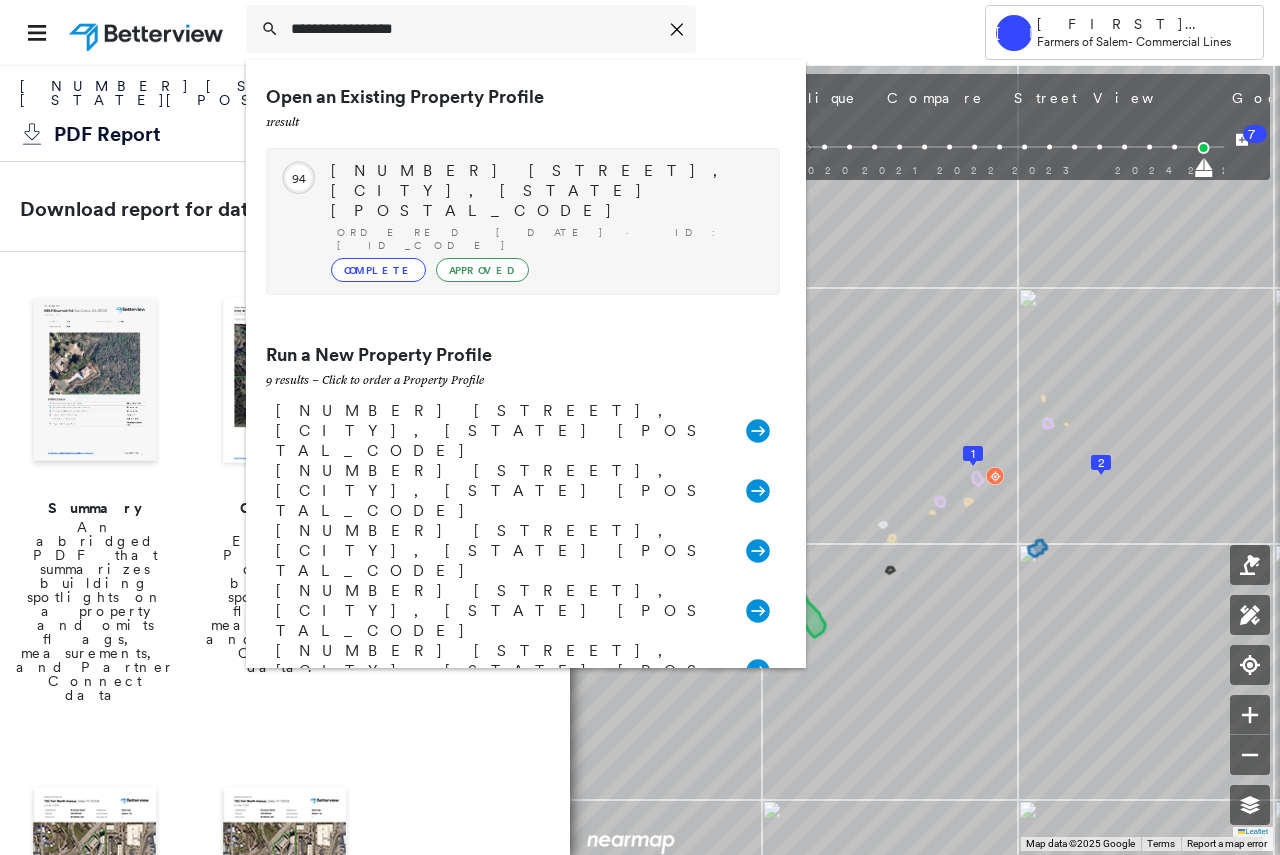 click on "Complete" at bounding box center (378, 270) 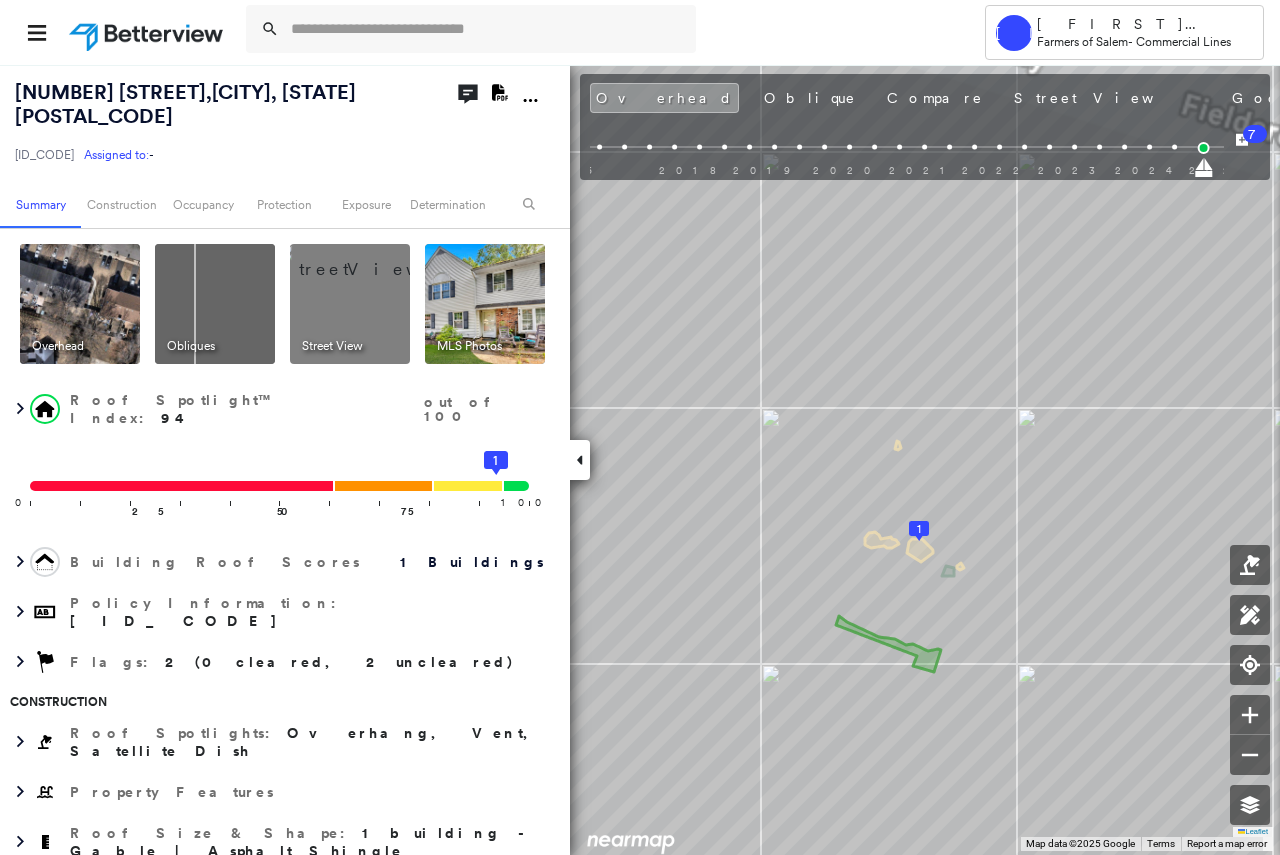 click 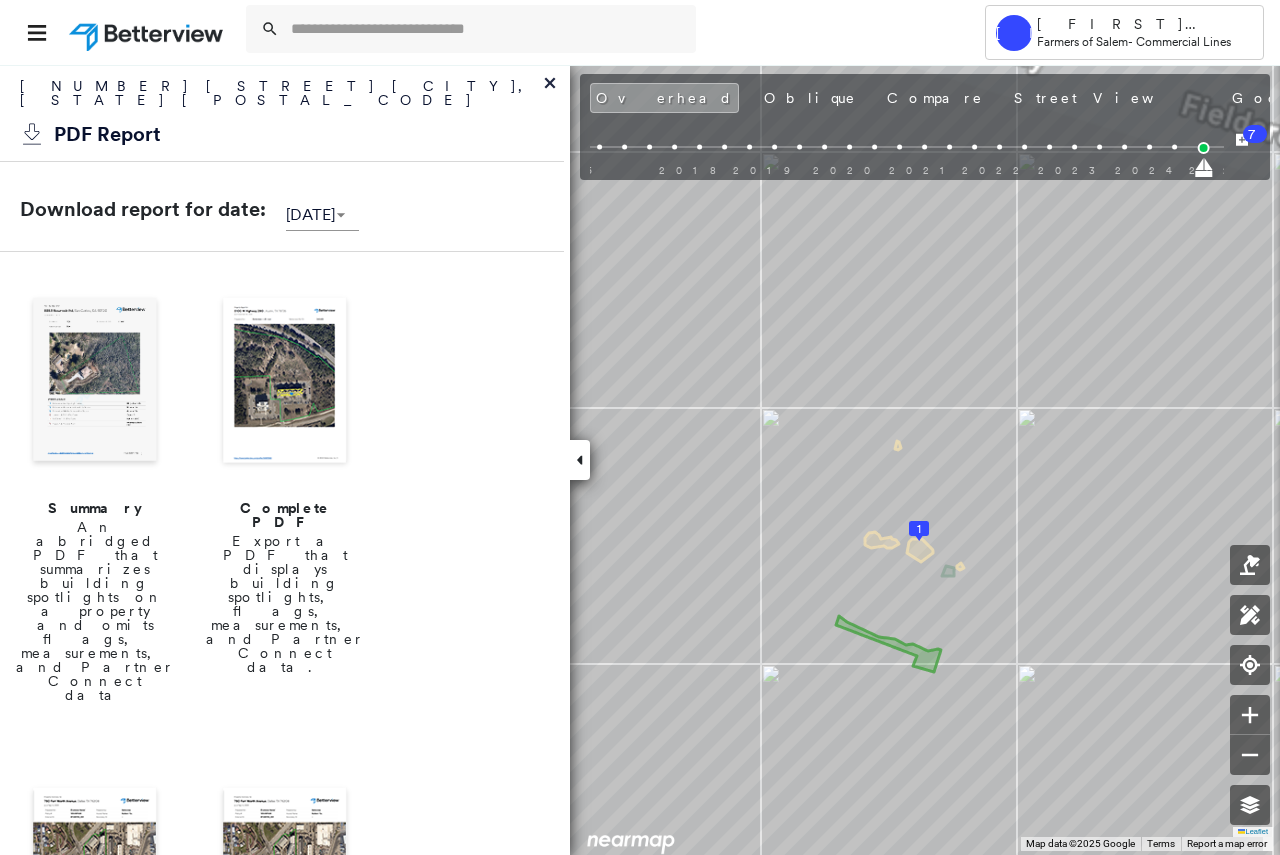 click at bounding box center [285, 382] 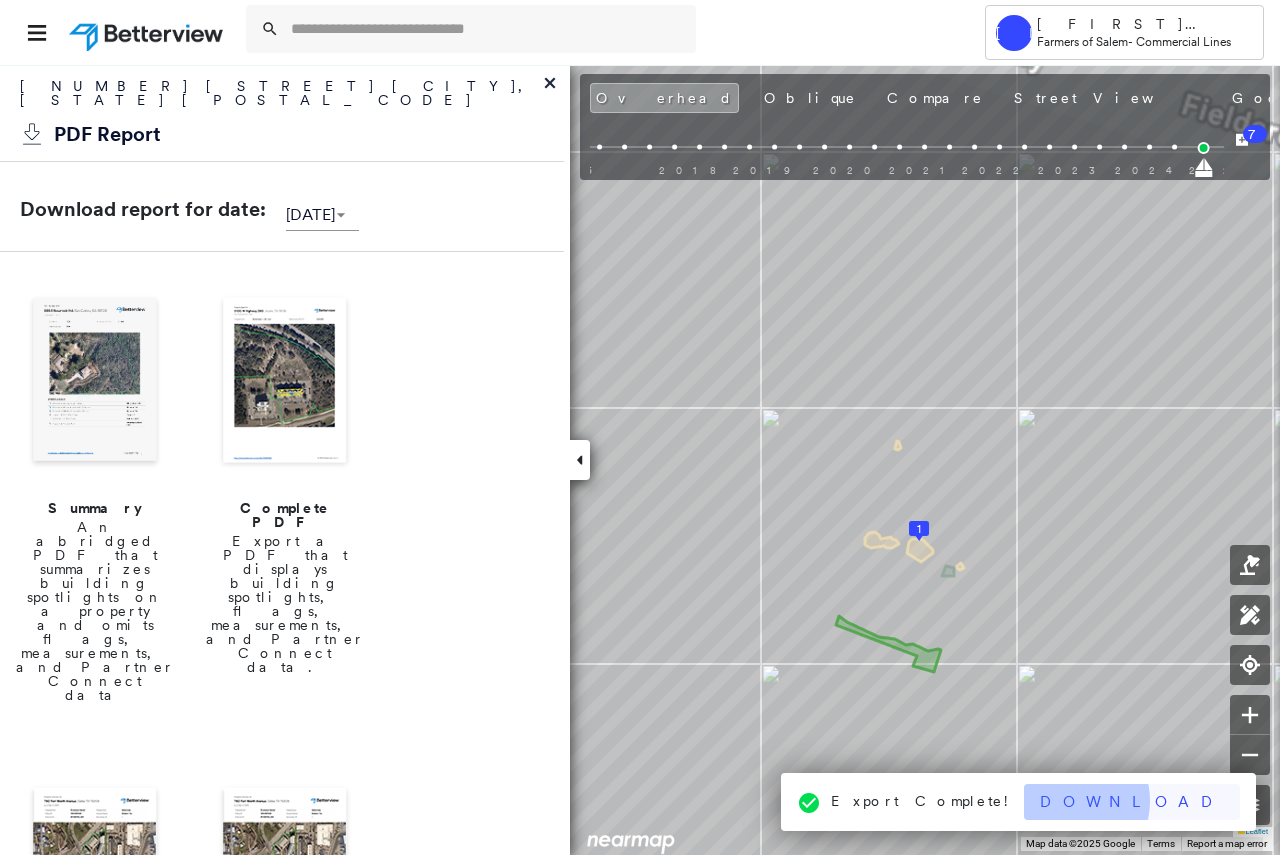 click on "Download" at bounding box center [1132, 802] 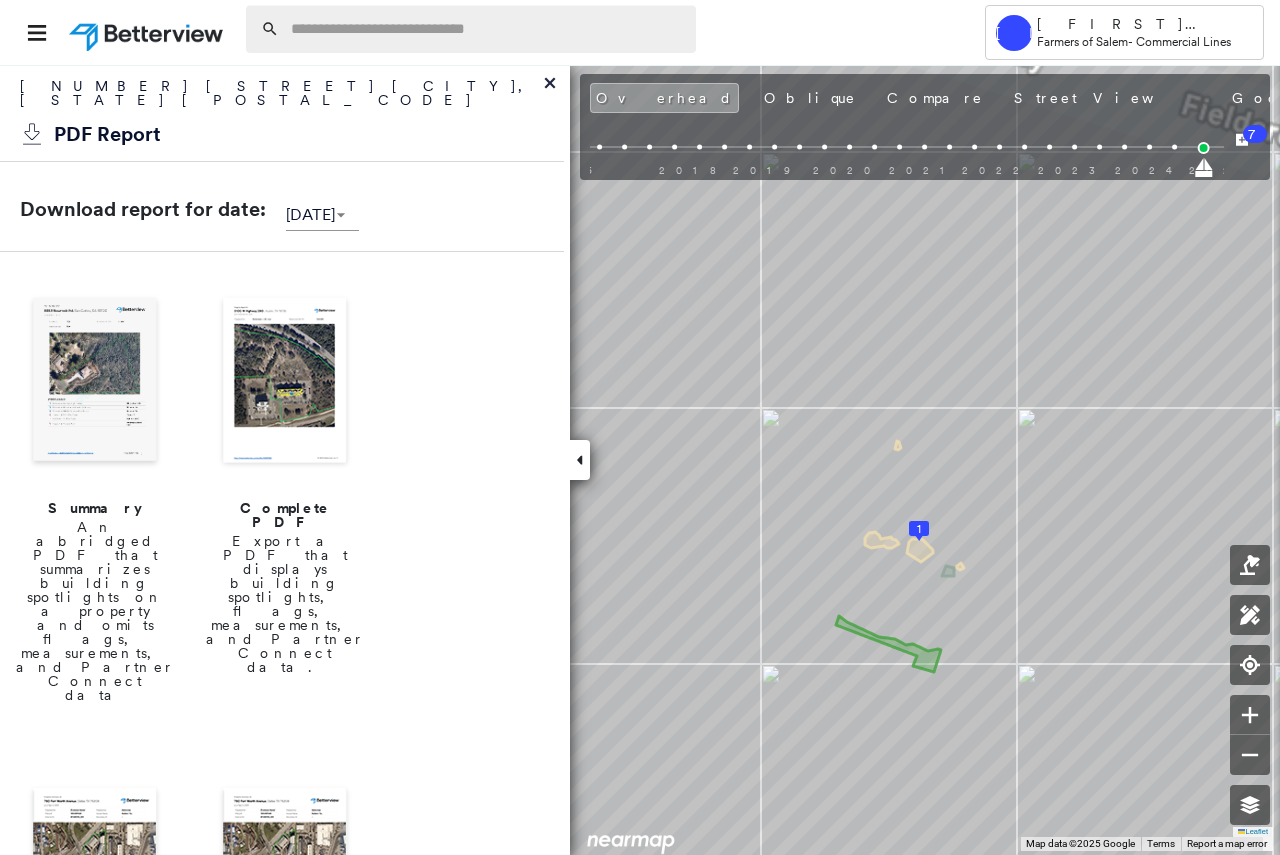 click at bounding box center (487, 29) 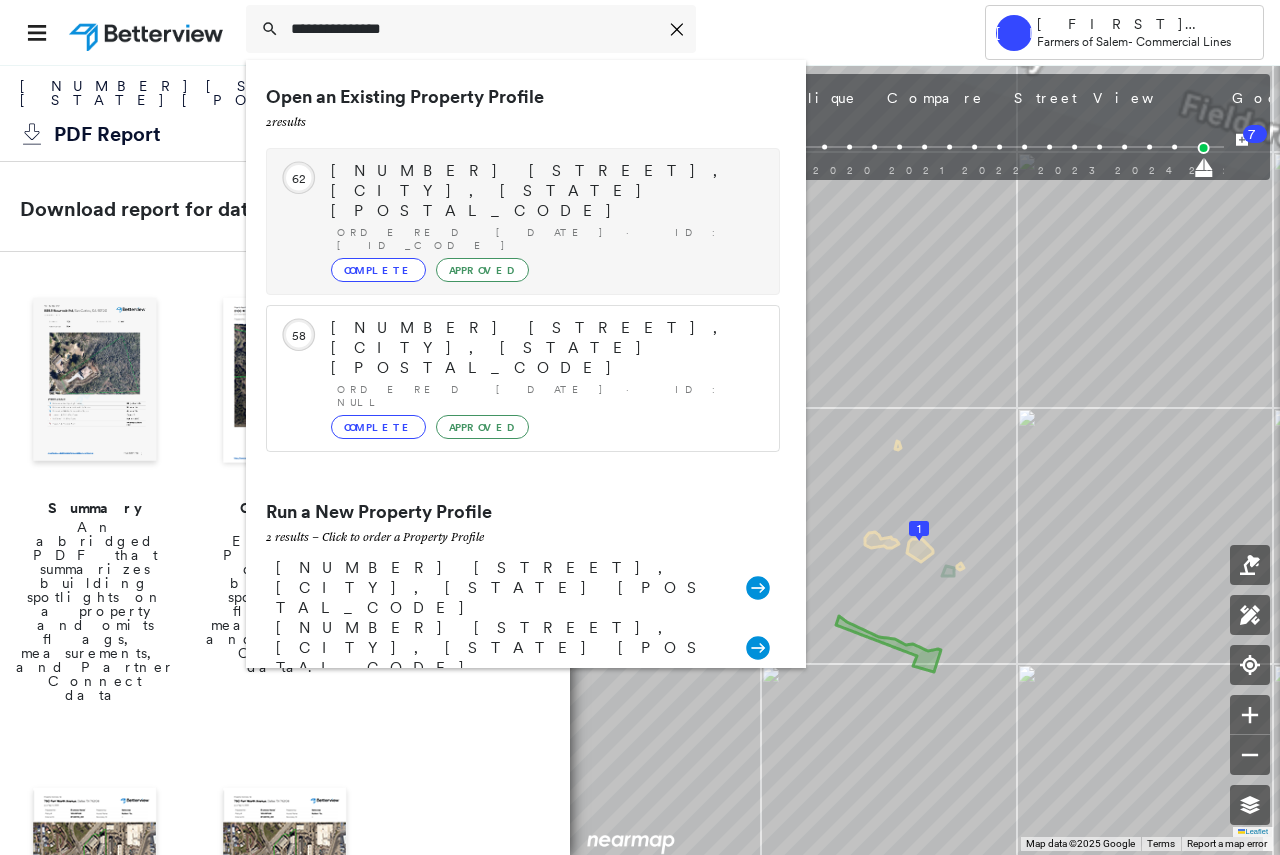 type on "**********" 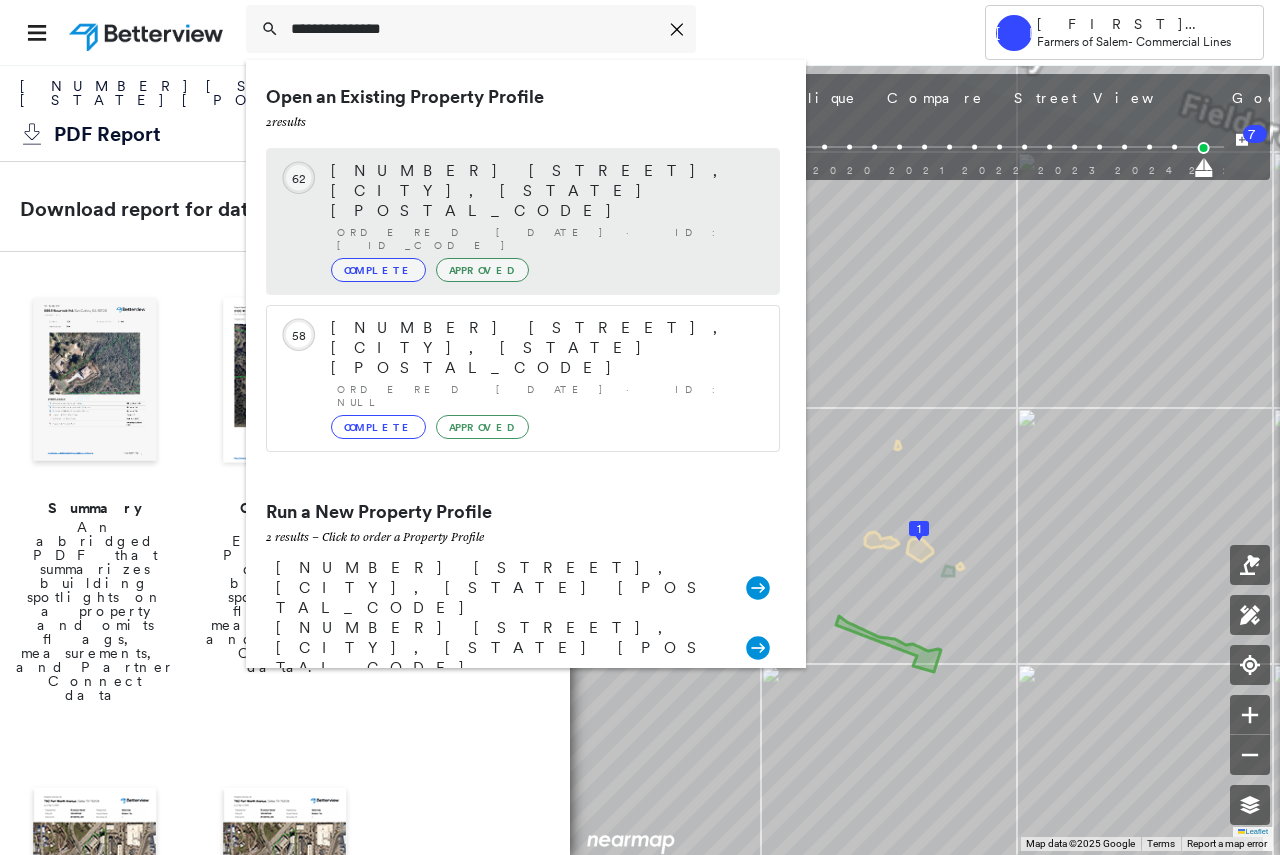 click on "Complete" at bounding box center [378, 270] 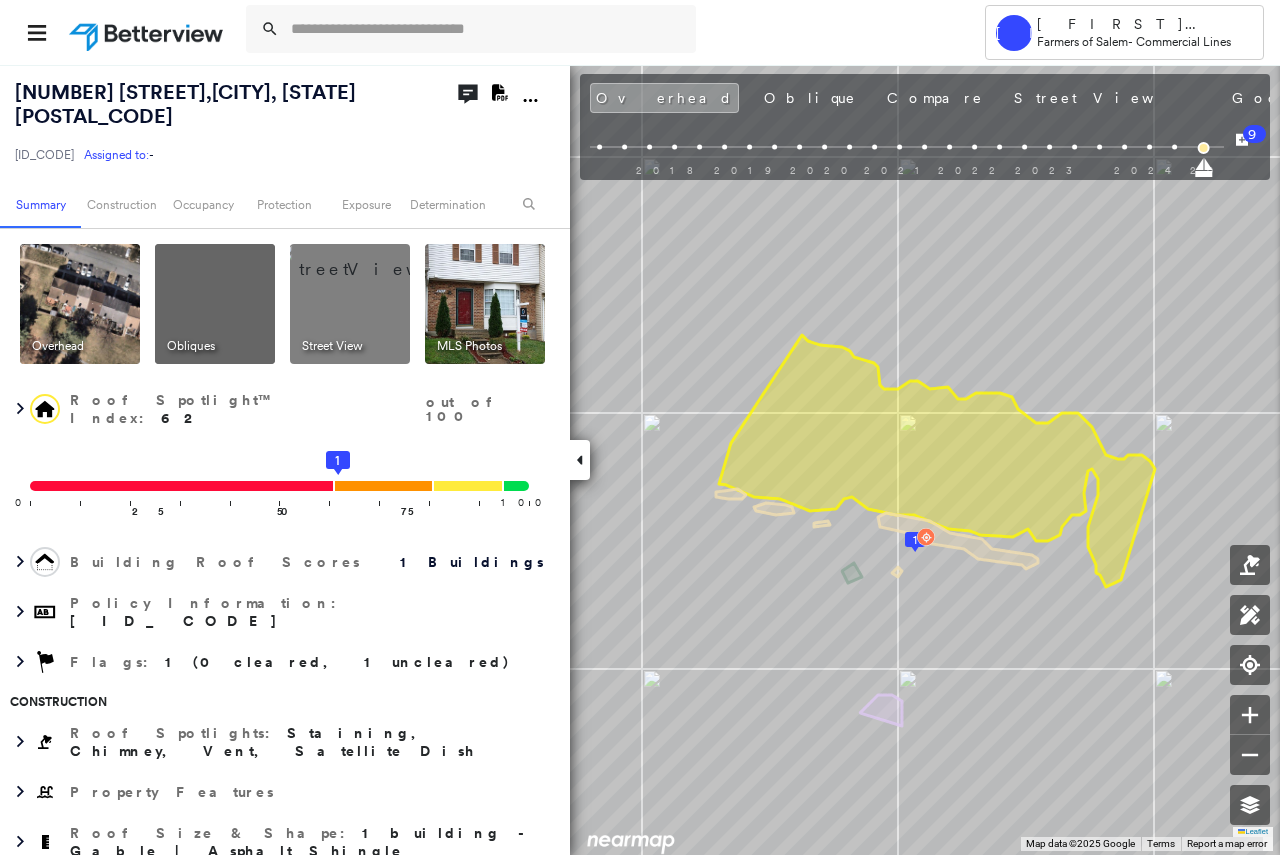 click 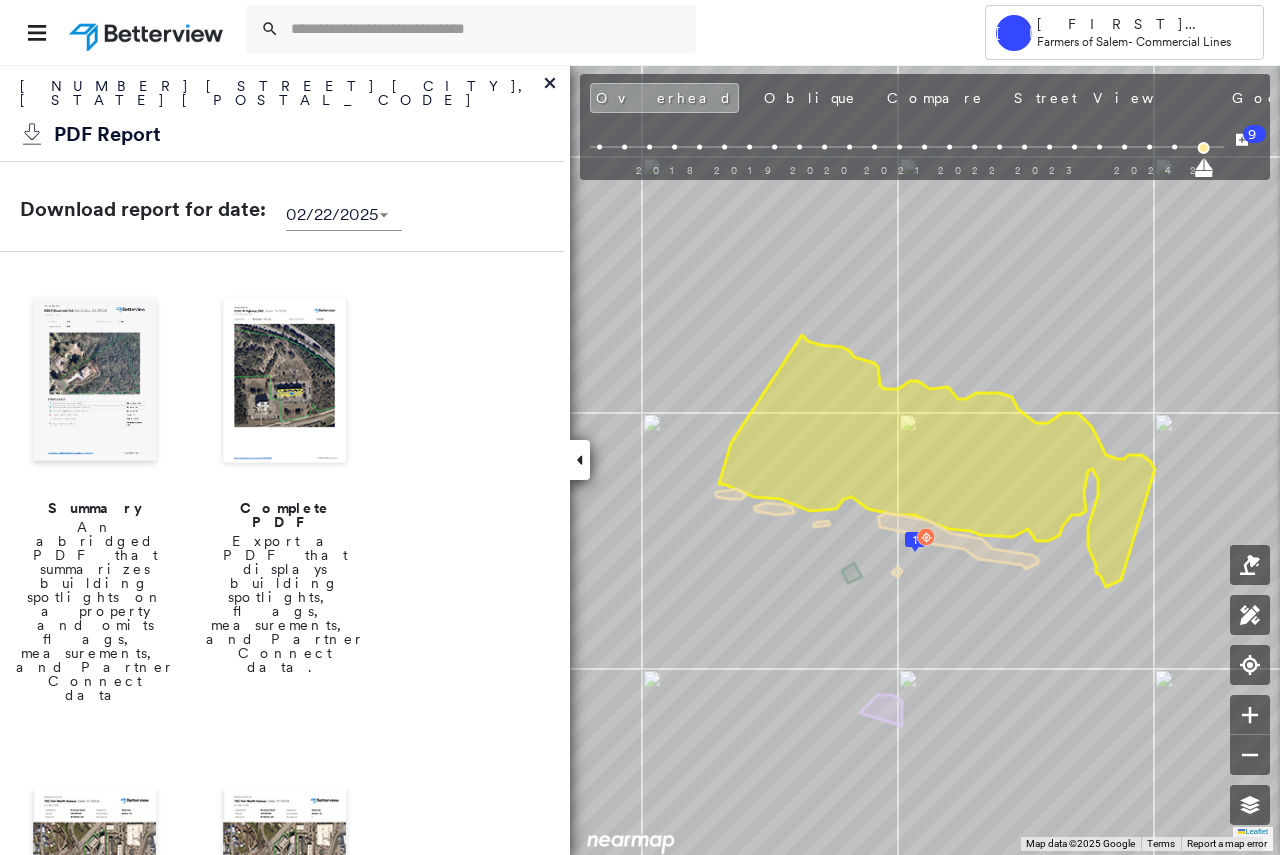 click at bounding box center [285, 382] 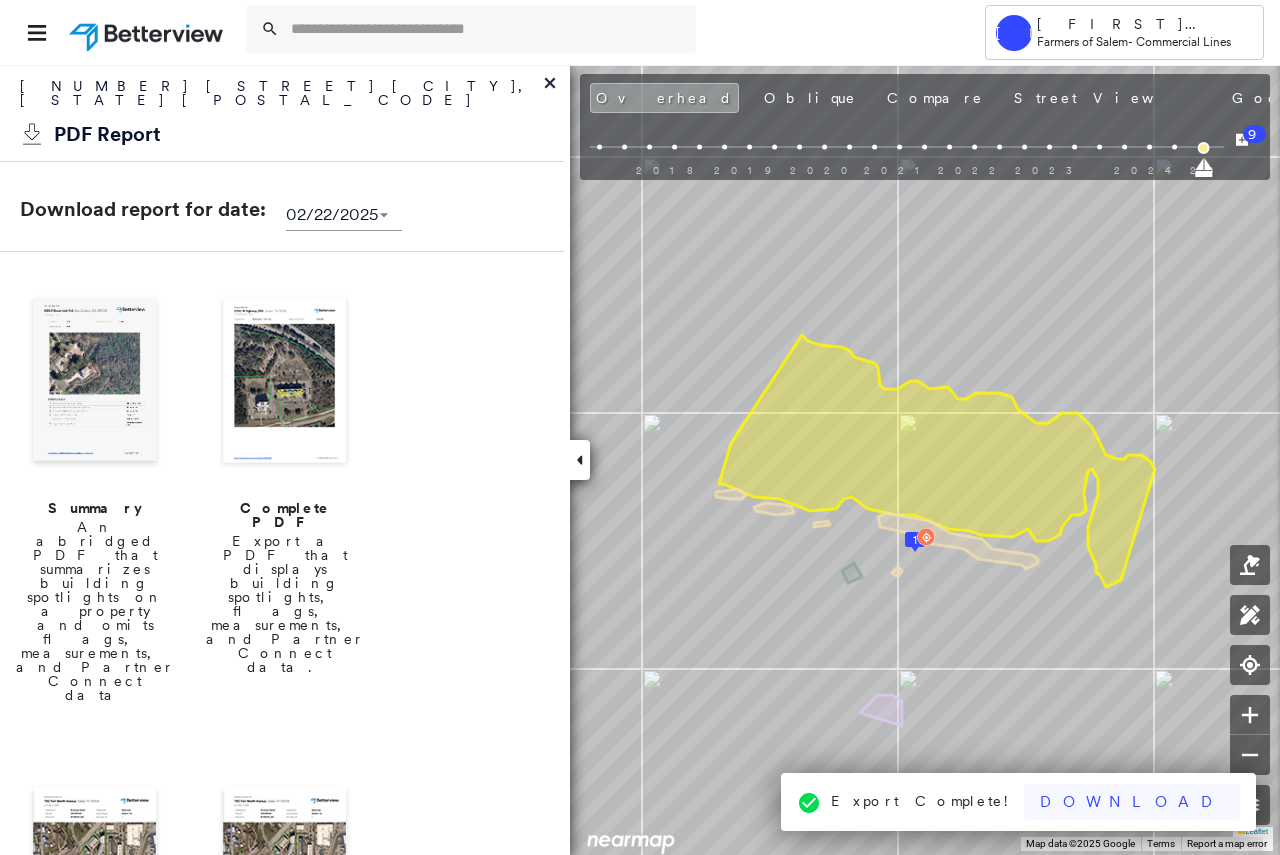 click on "Download" at bounding box center (1132, 802) 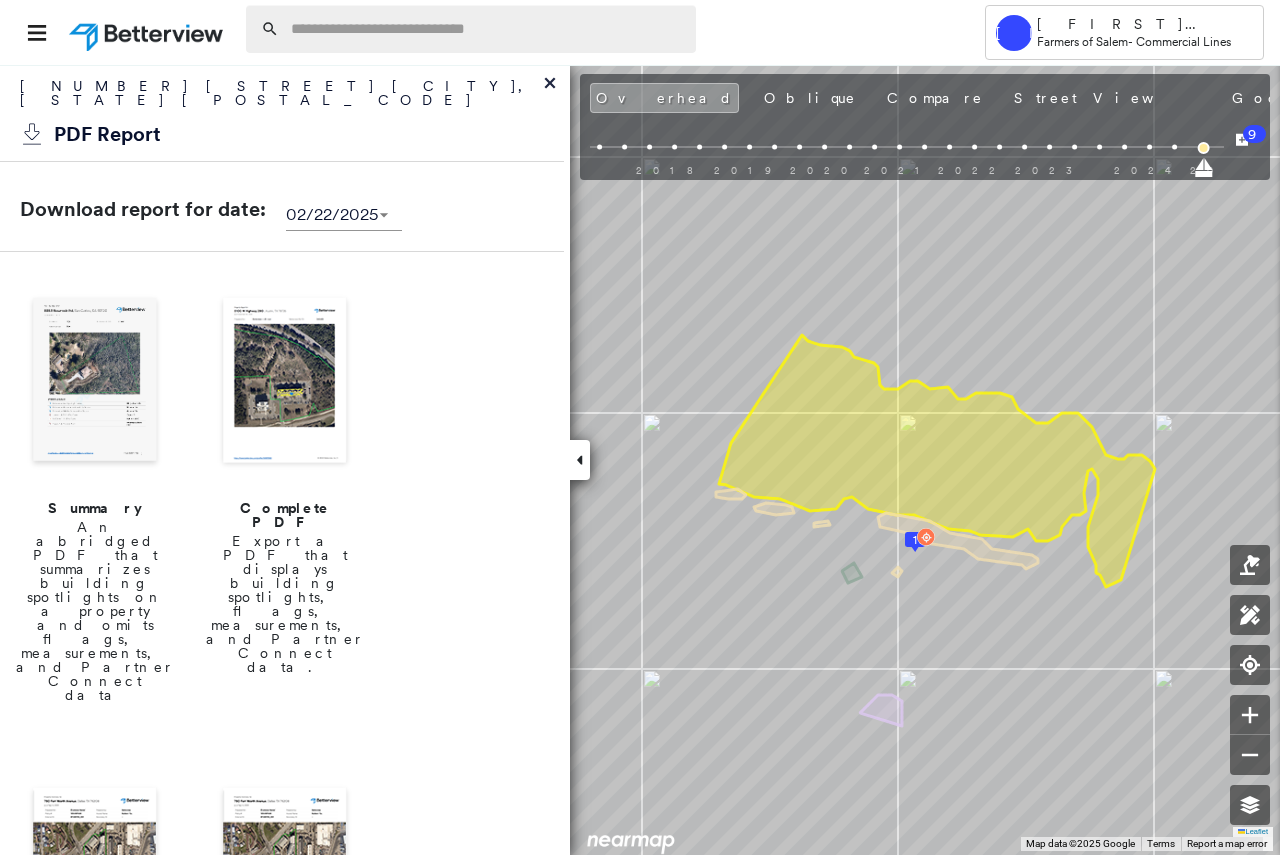 click at bounding box center (487, 29) 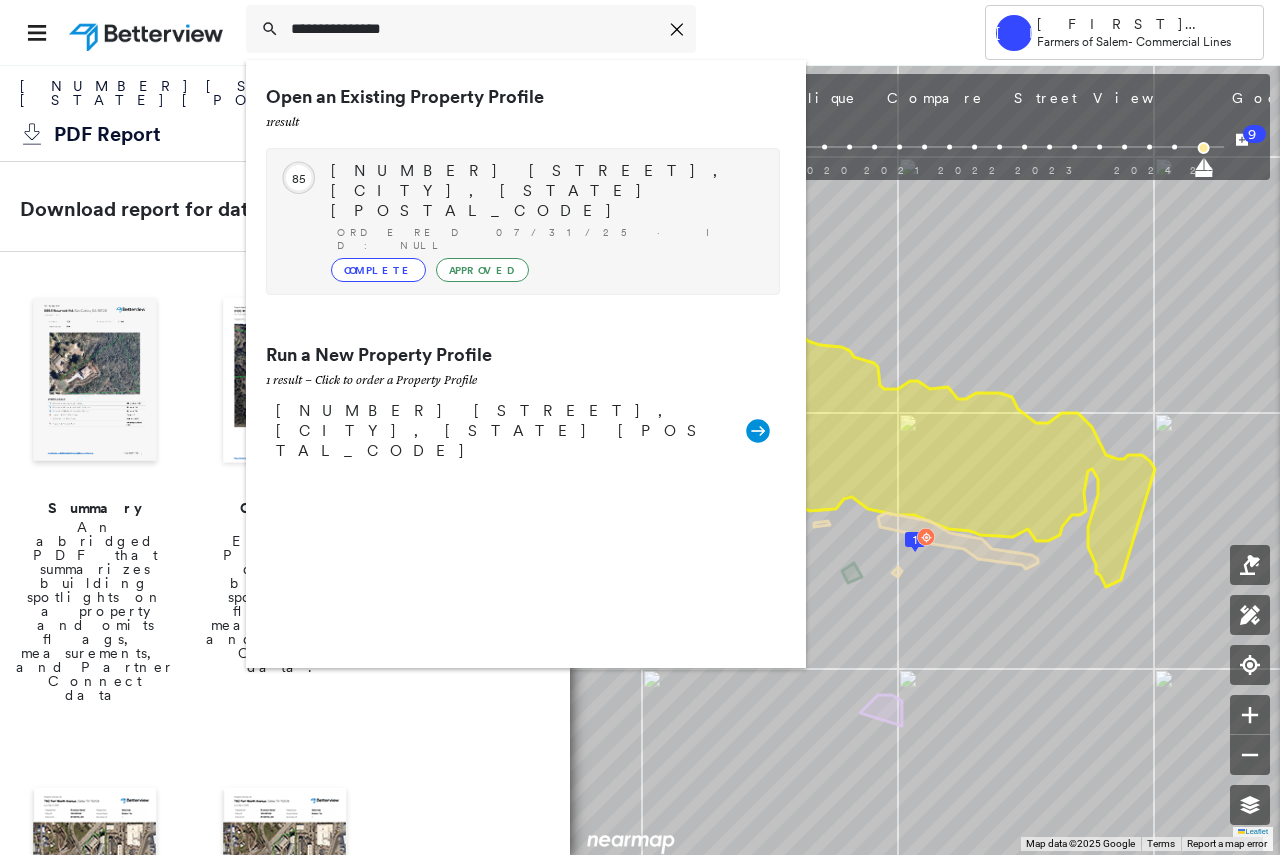 type on "**********" 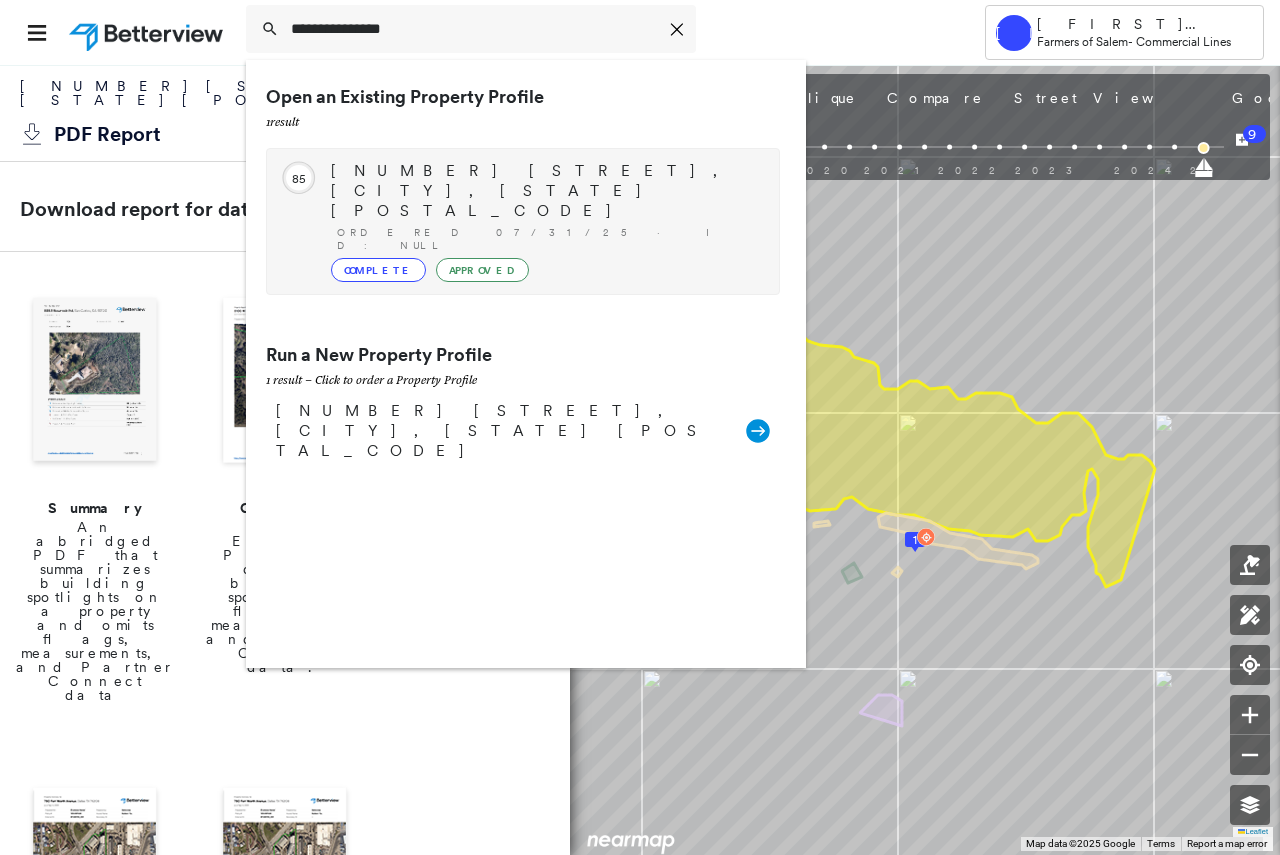 click on "Complete" at bounding box center [378, 270] 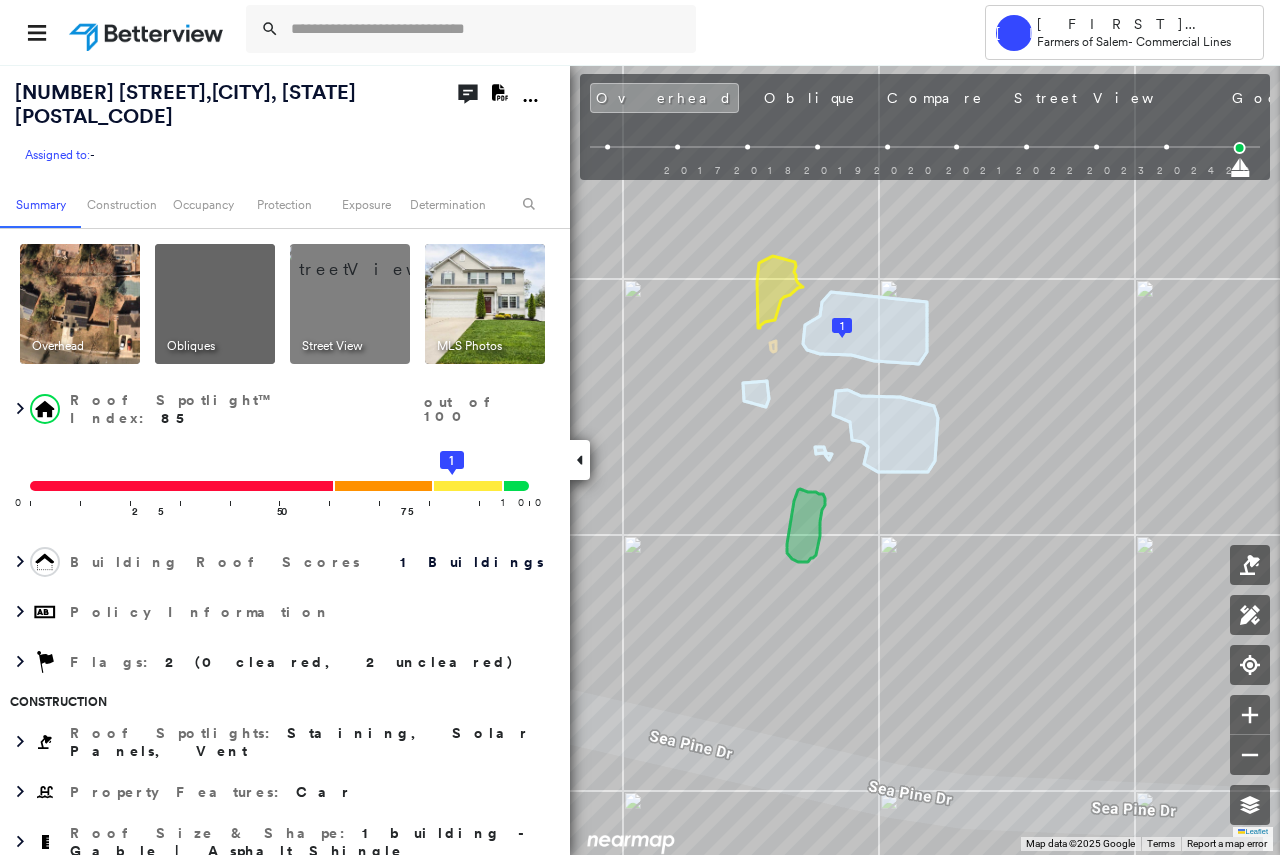 click 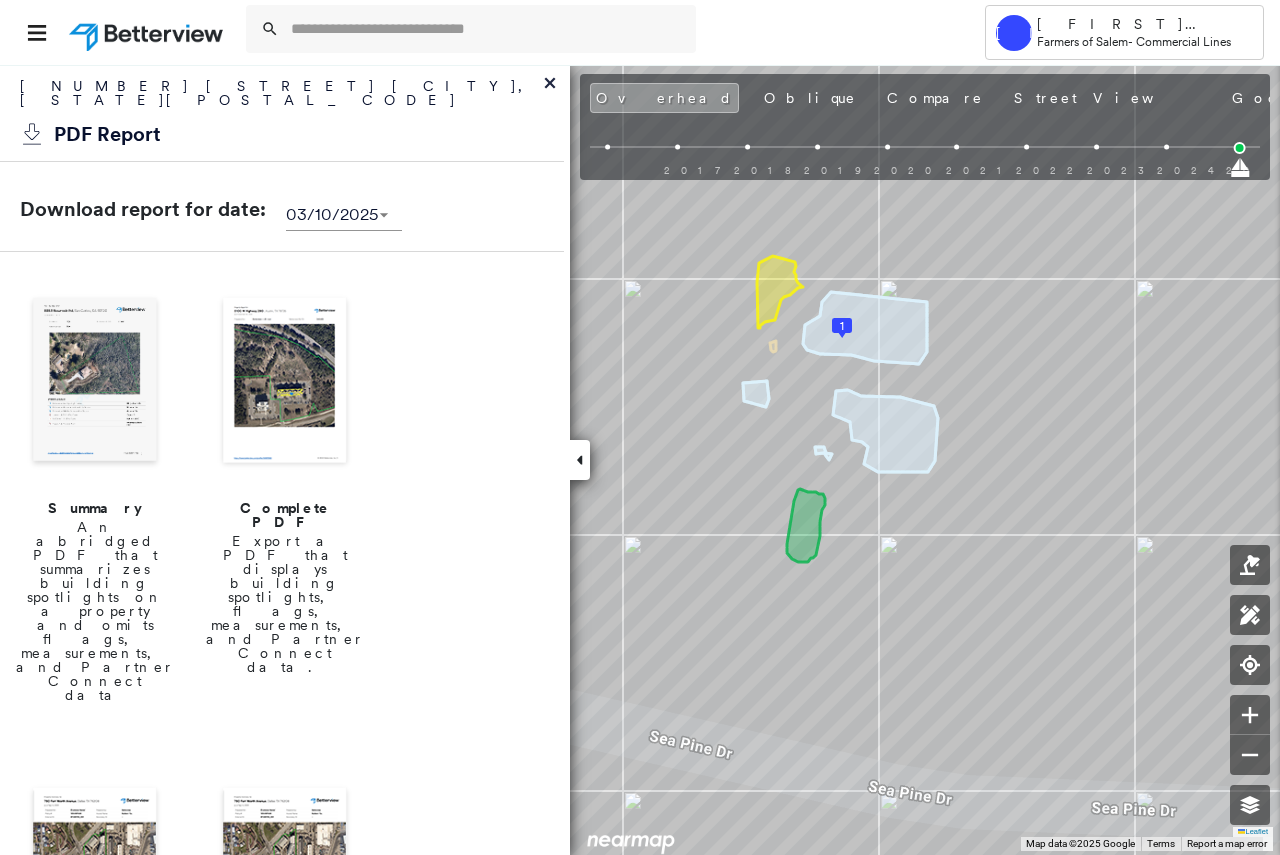 click at bounding box center [285, 382] 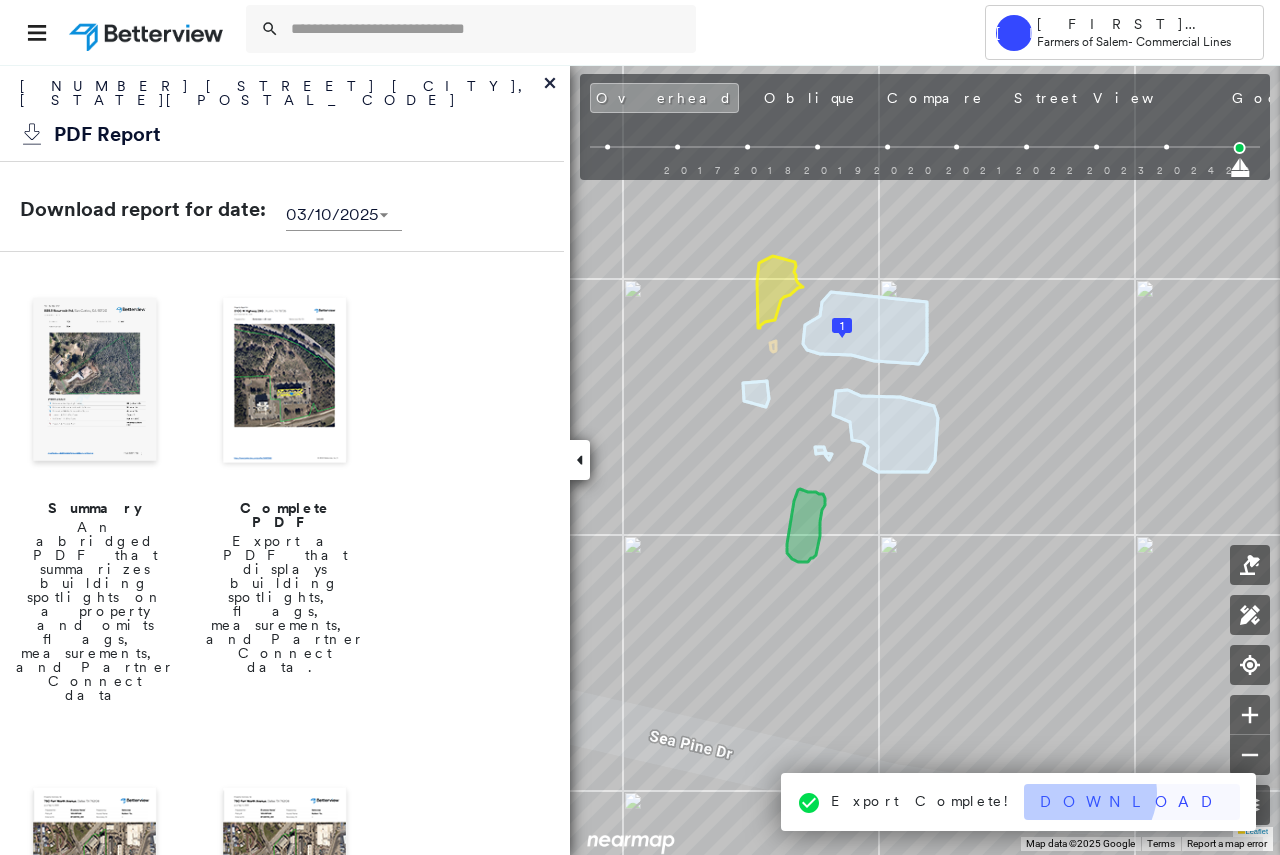 click on "Download" at bounding box center [1132, 802] 